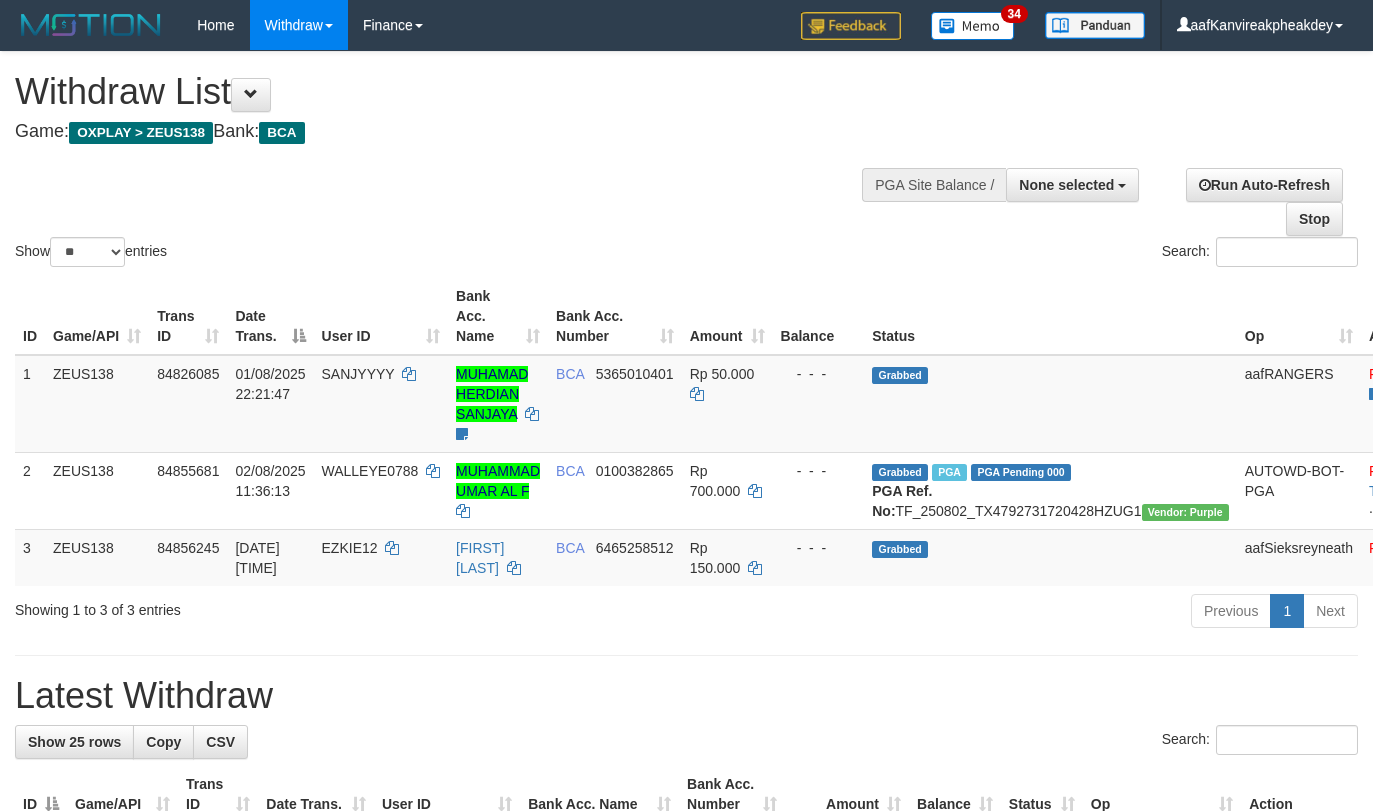 select 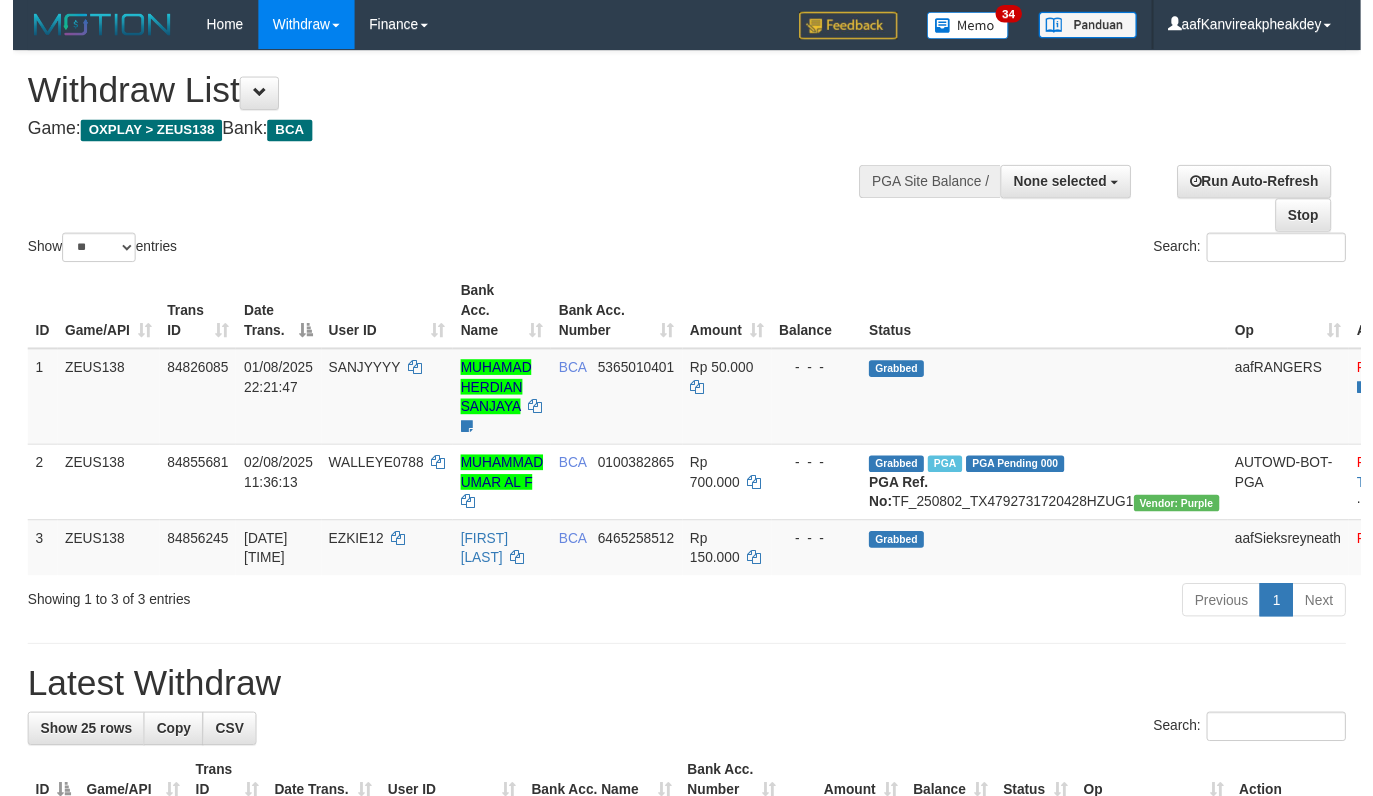 scroll, scrollTop: 200, scrollLeft: 0, axis: vertical 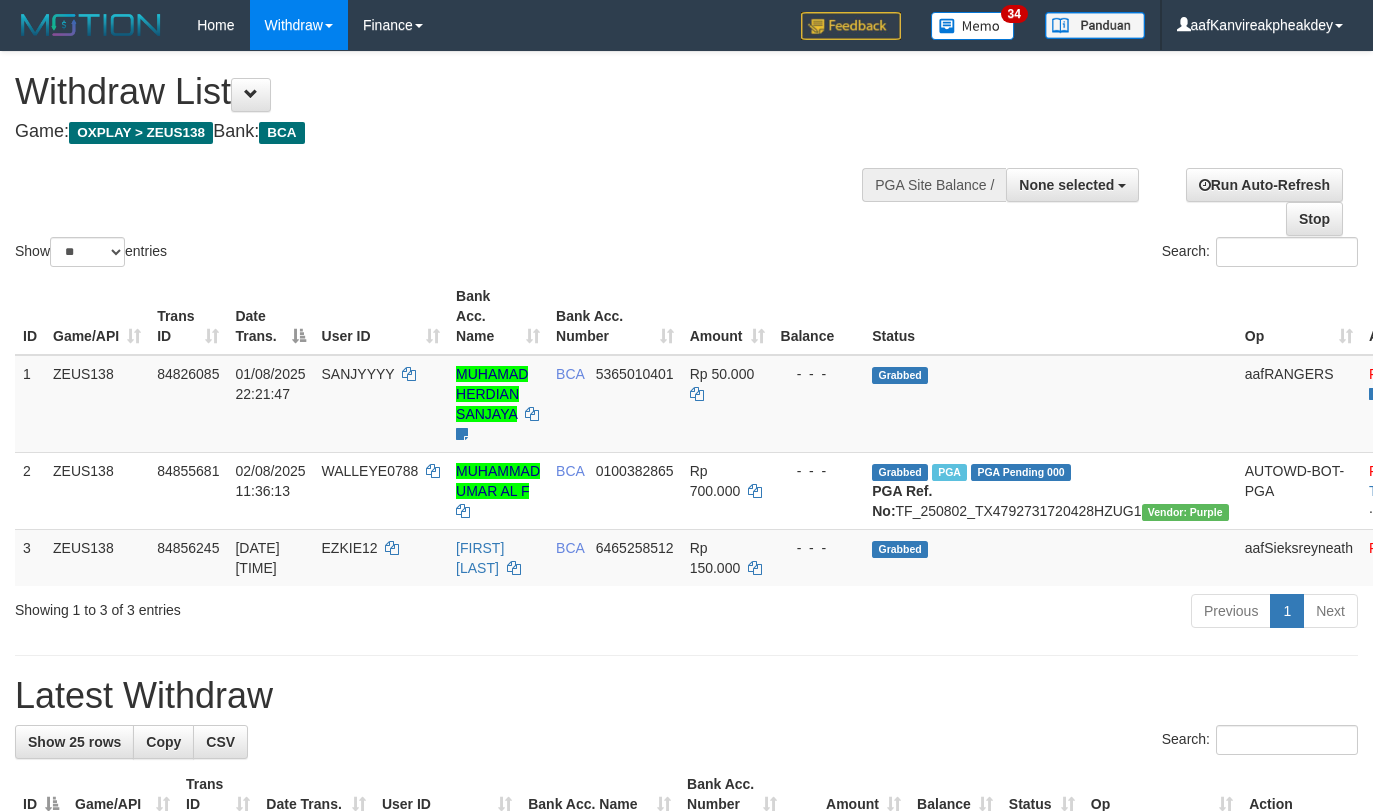 select 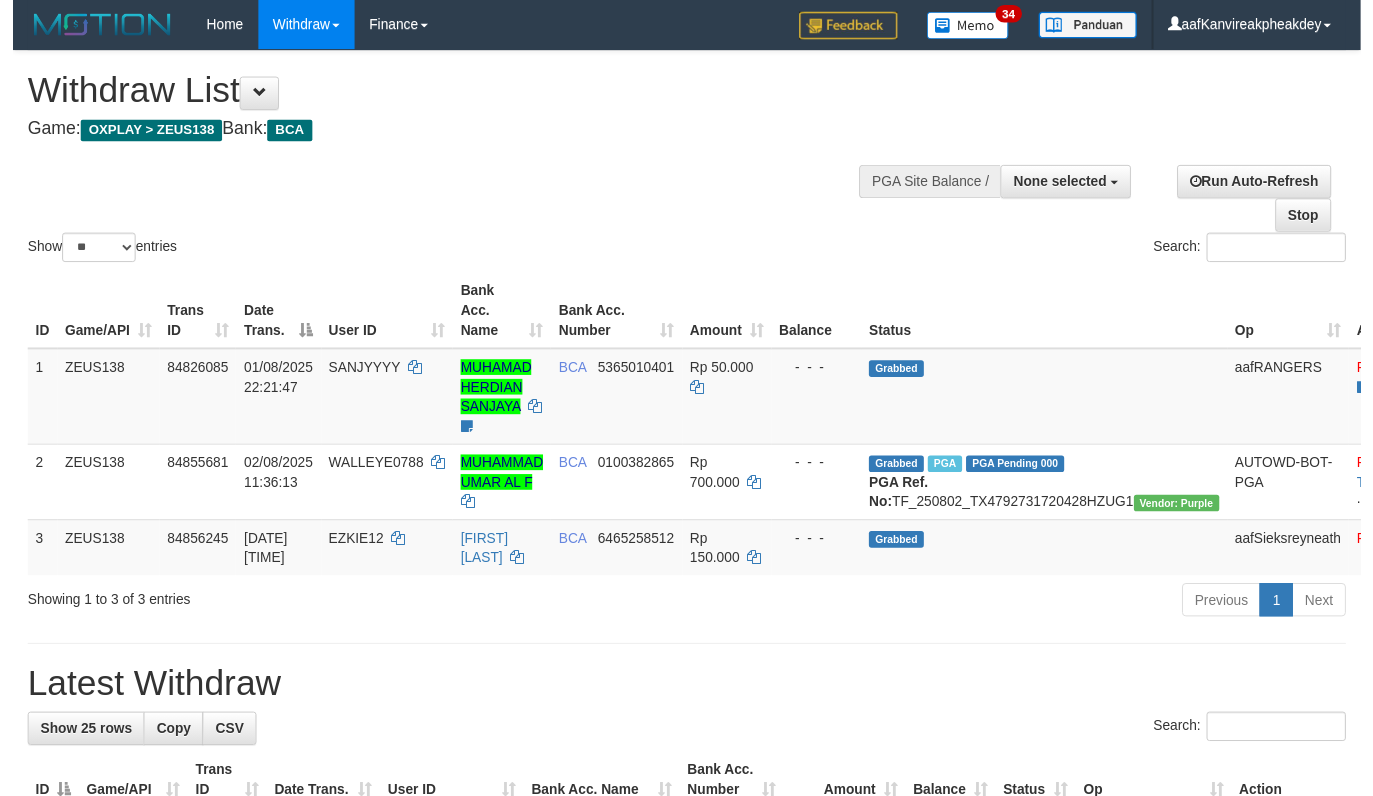 scroll, scrollTop: 200, scrollLeft: 0, axis: vertical 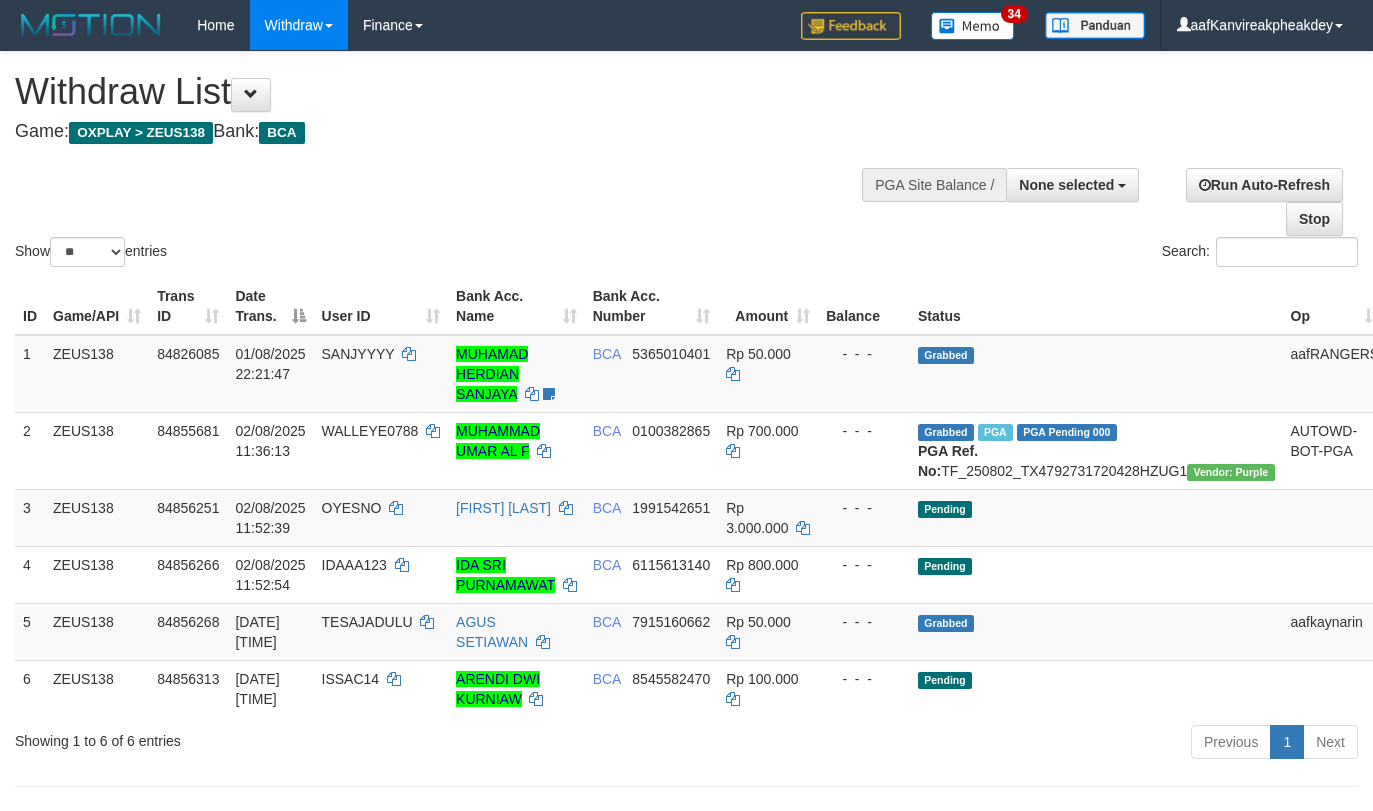 select 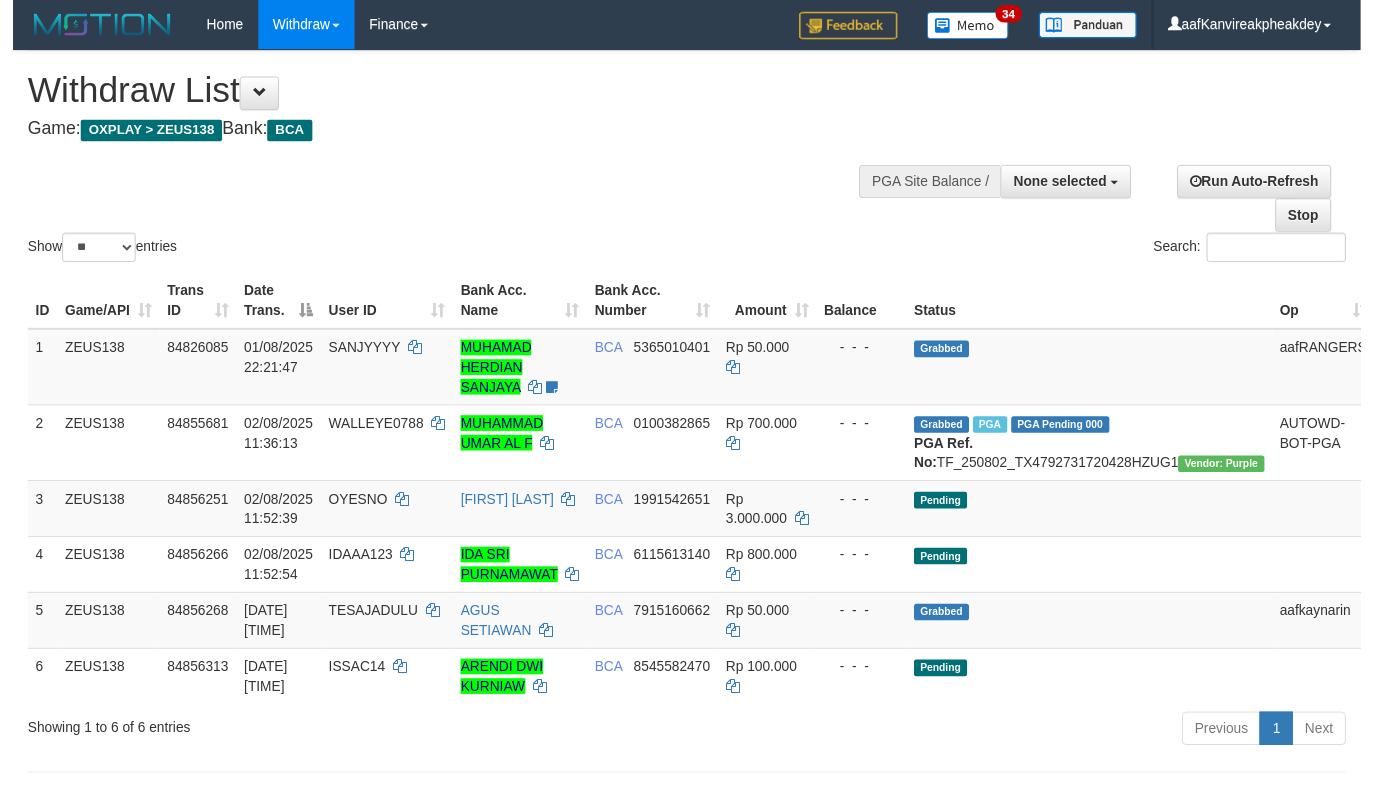 scroll, scrollTop: 200, scrollLeft: 0, axis: vertical 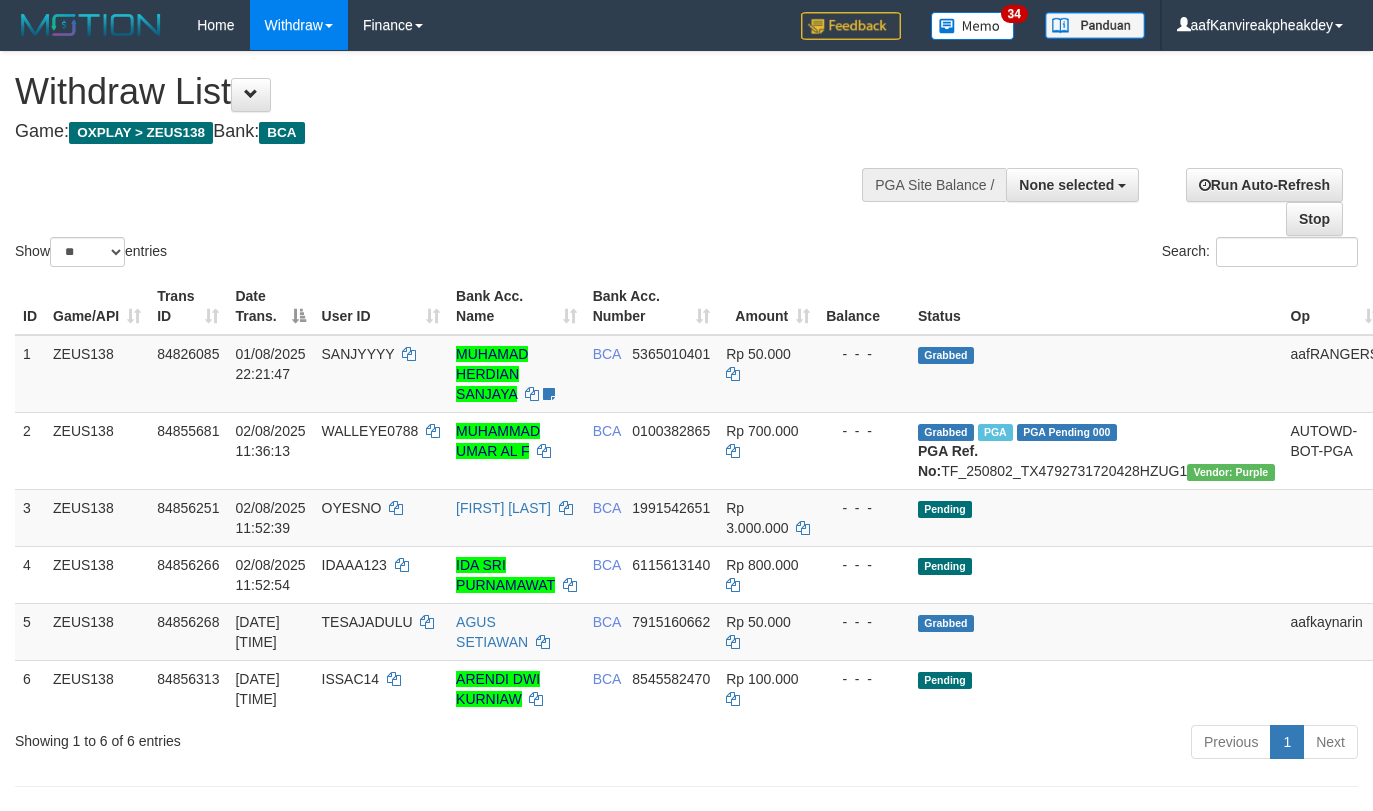 select 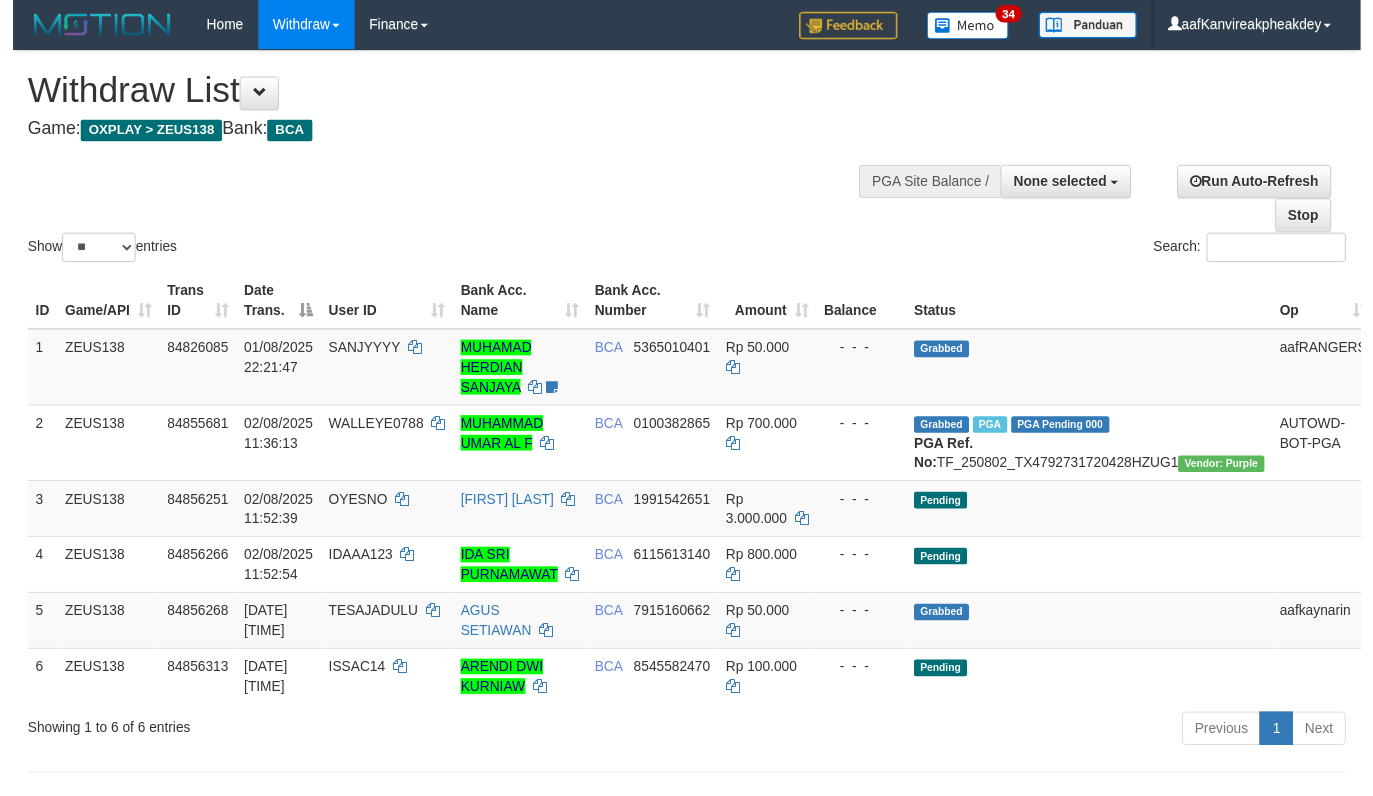 scroll, scrollTop: 200, scrollLeft: 0, axis: vertical 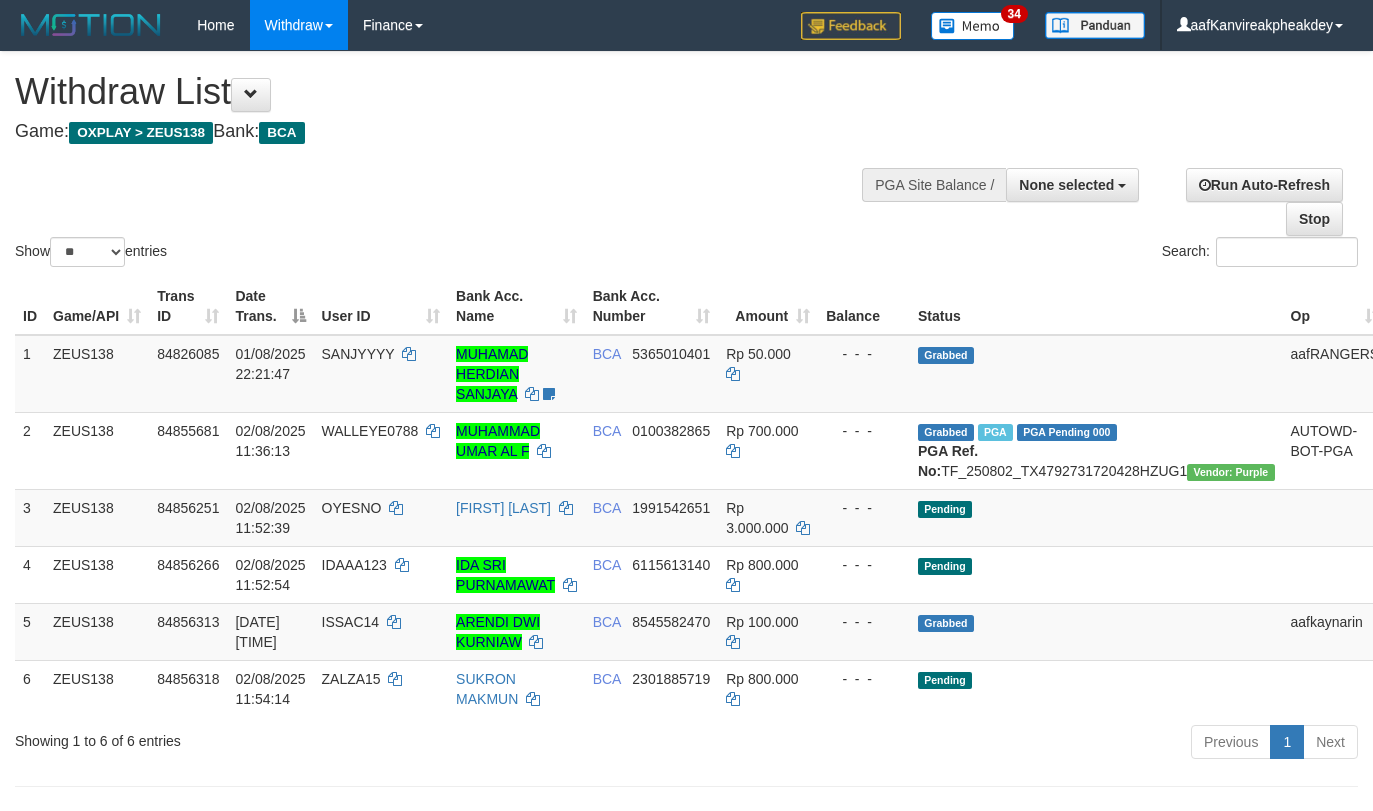 select 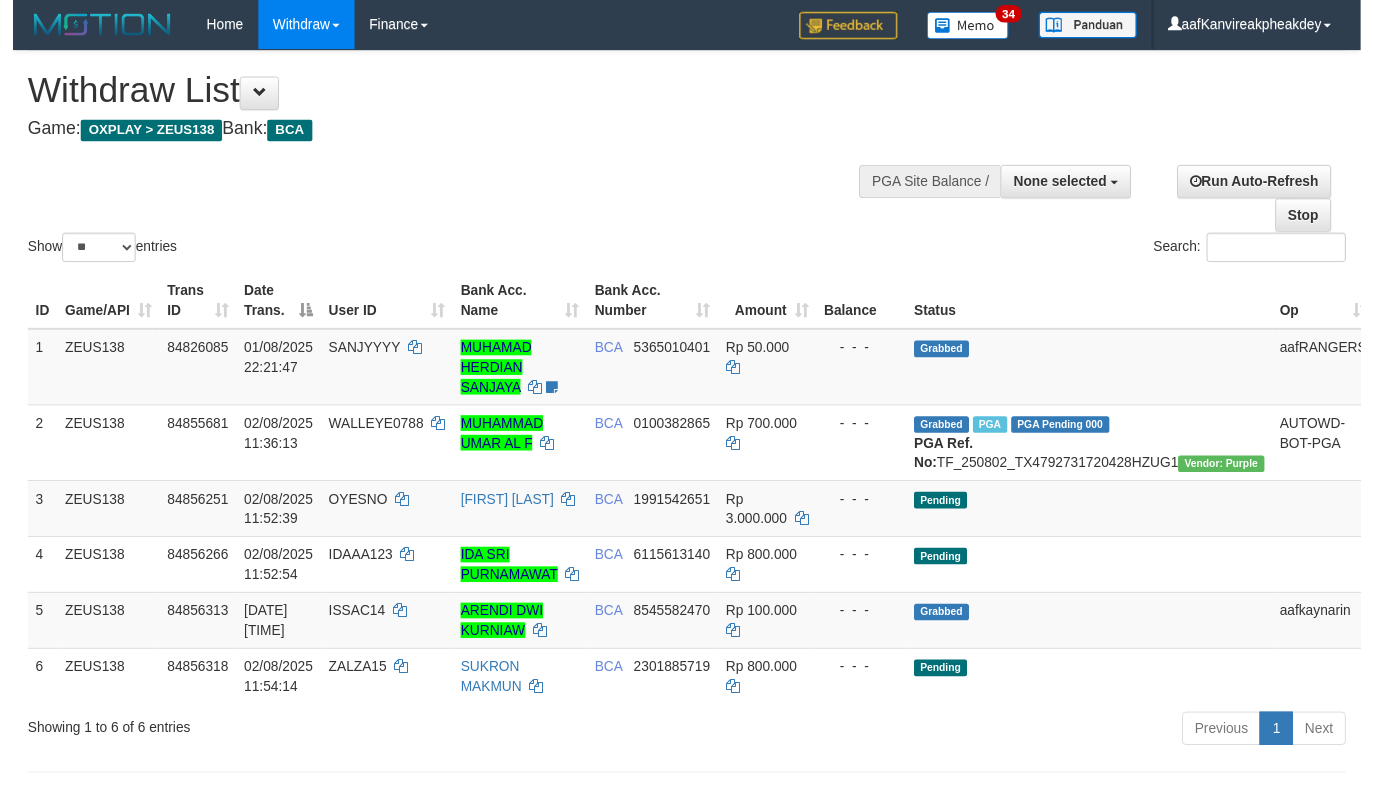 scroll, scrollTop: 200, scrollLeft: 0, axis: vertical 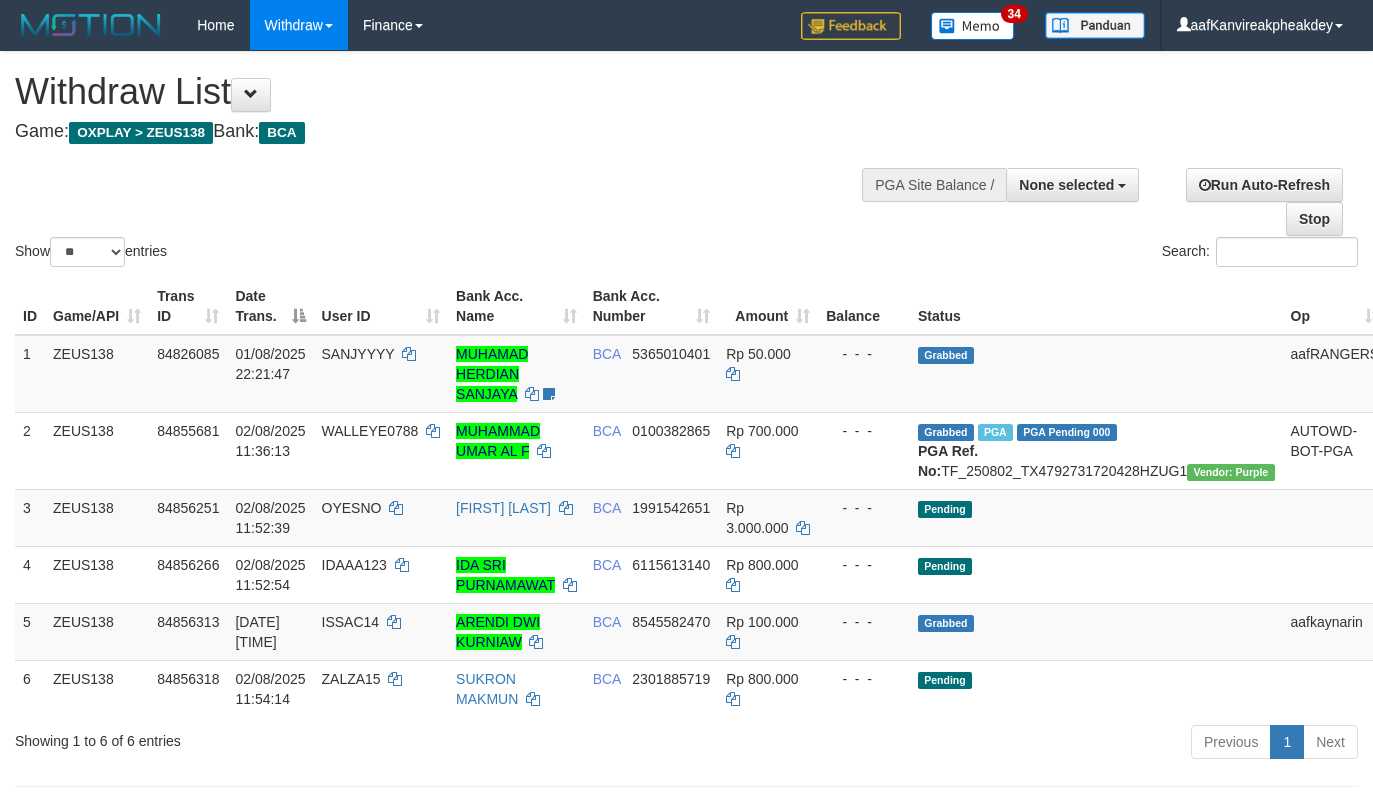 select 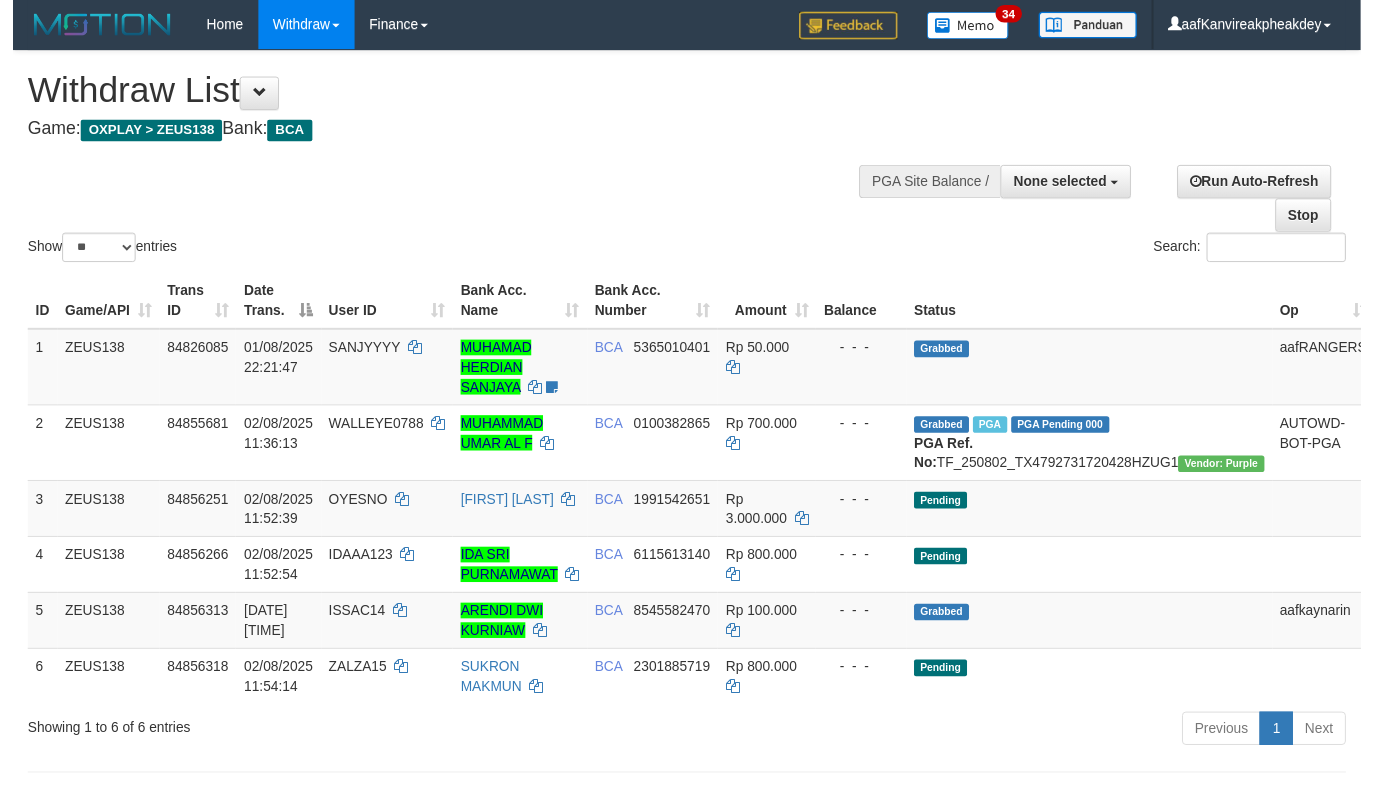 scroll, scrollTop: 200, scrollLeft: 0, axis: vertical 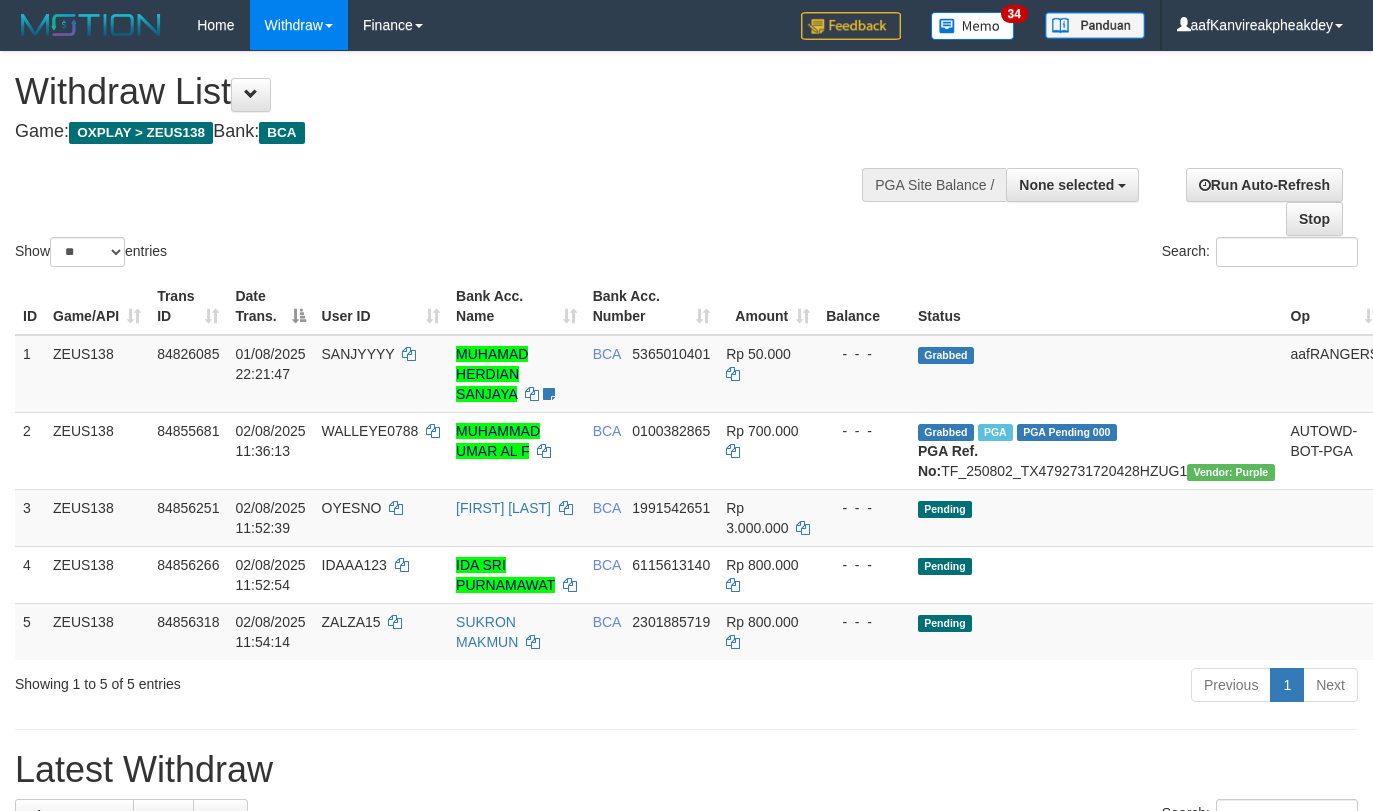 select 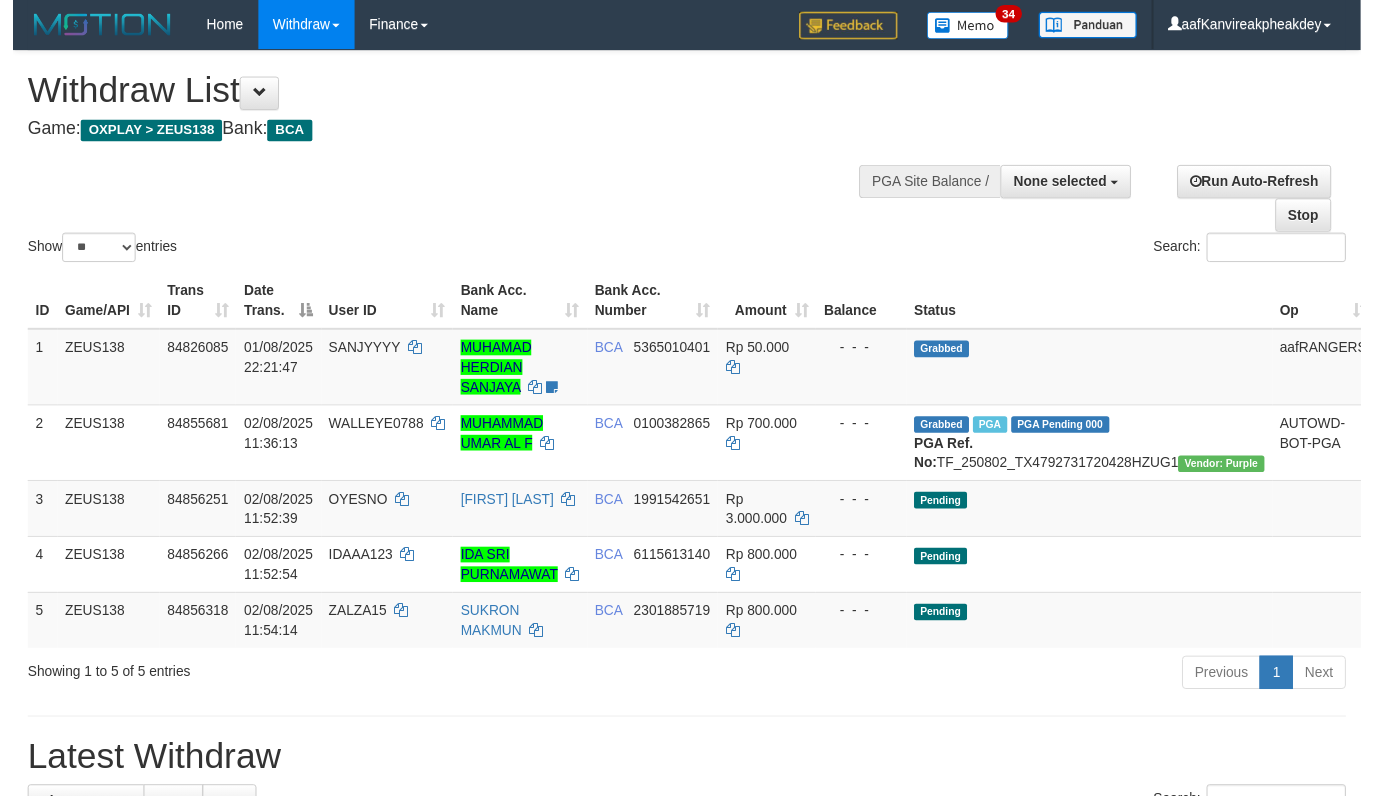 scroll, scrollTop: 200, scrollLeft: 0, axis: vertical 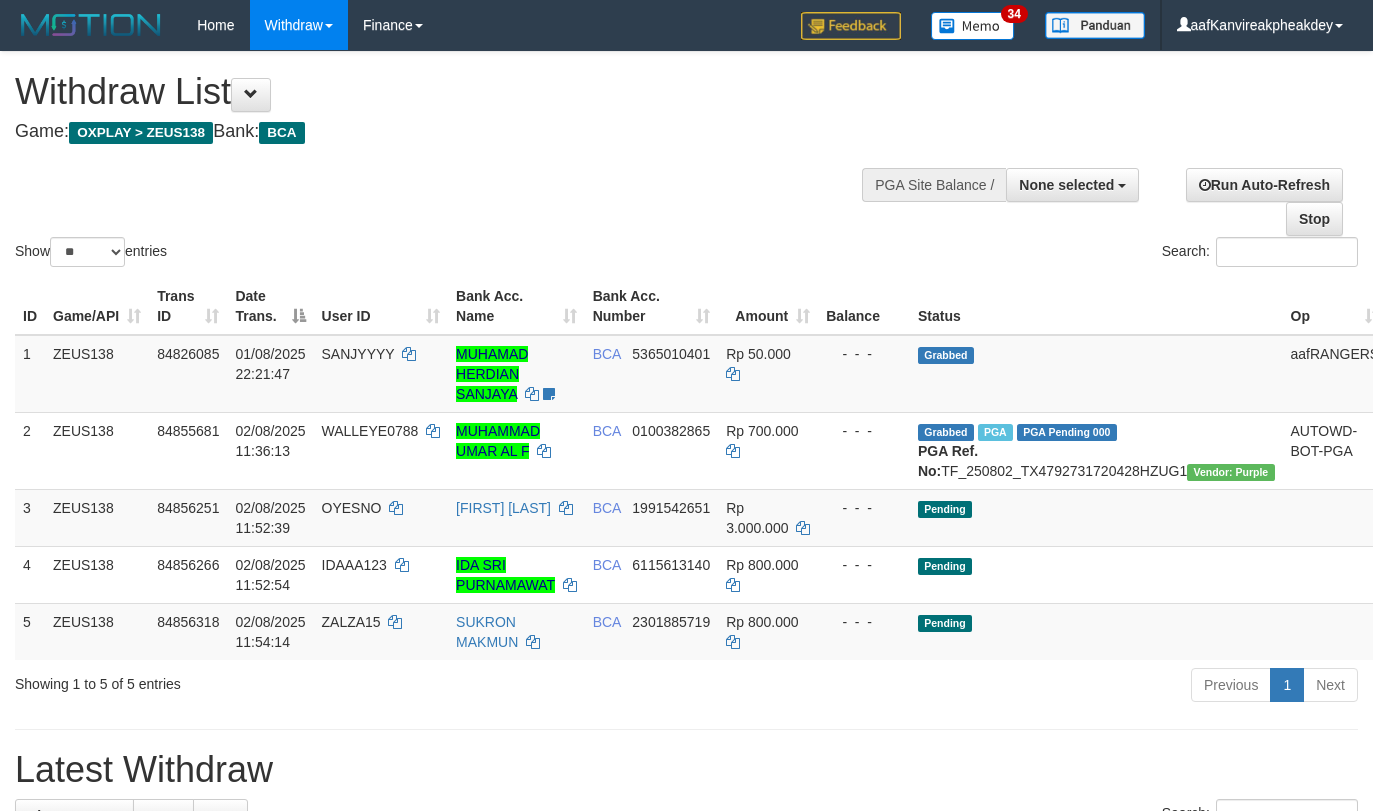 select 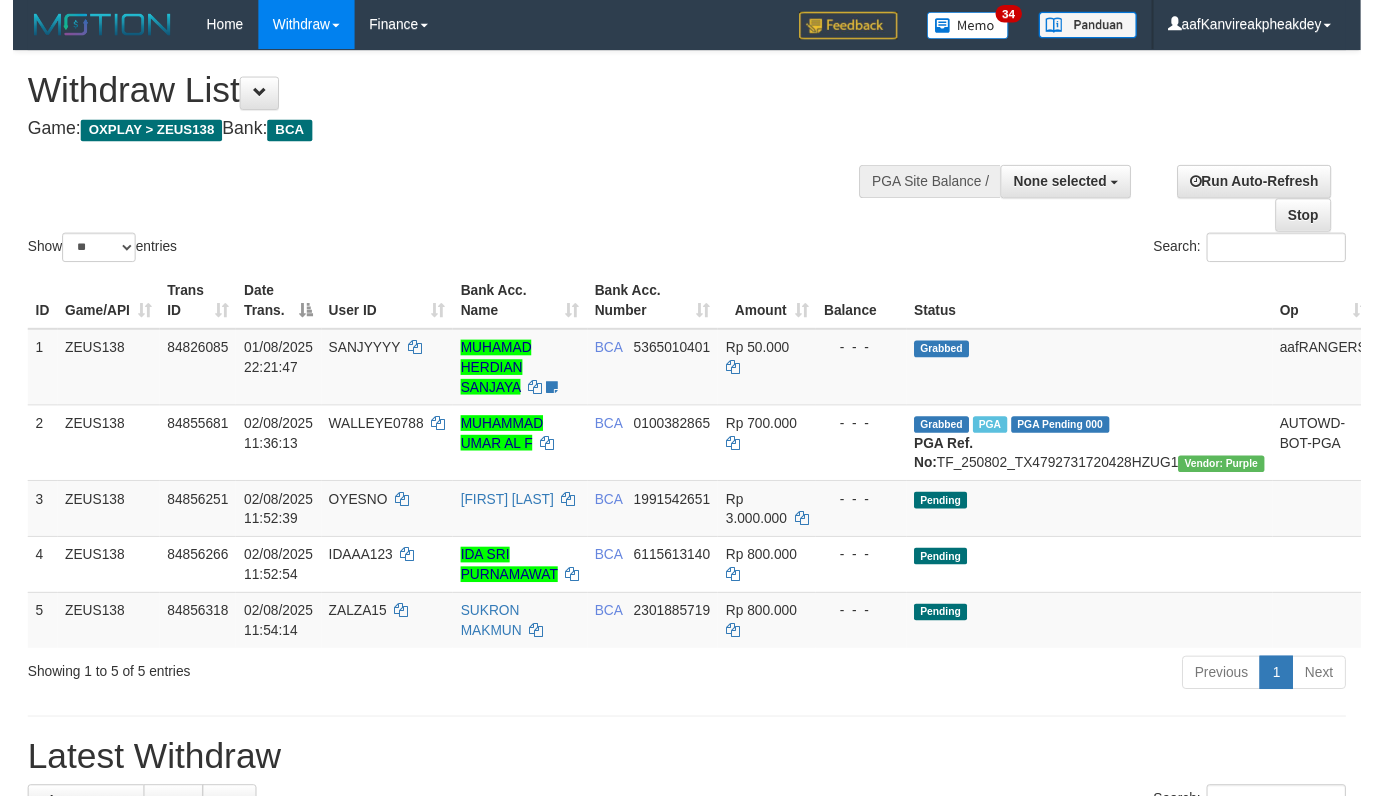 scroll, scrollTop: 200, scrollLeft: 0, axis: vertical 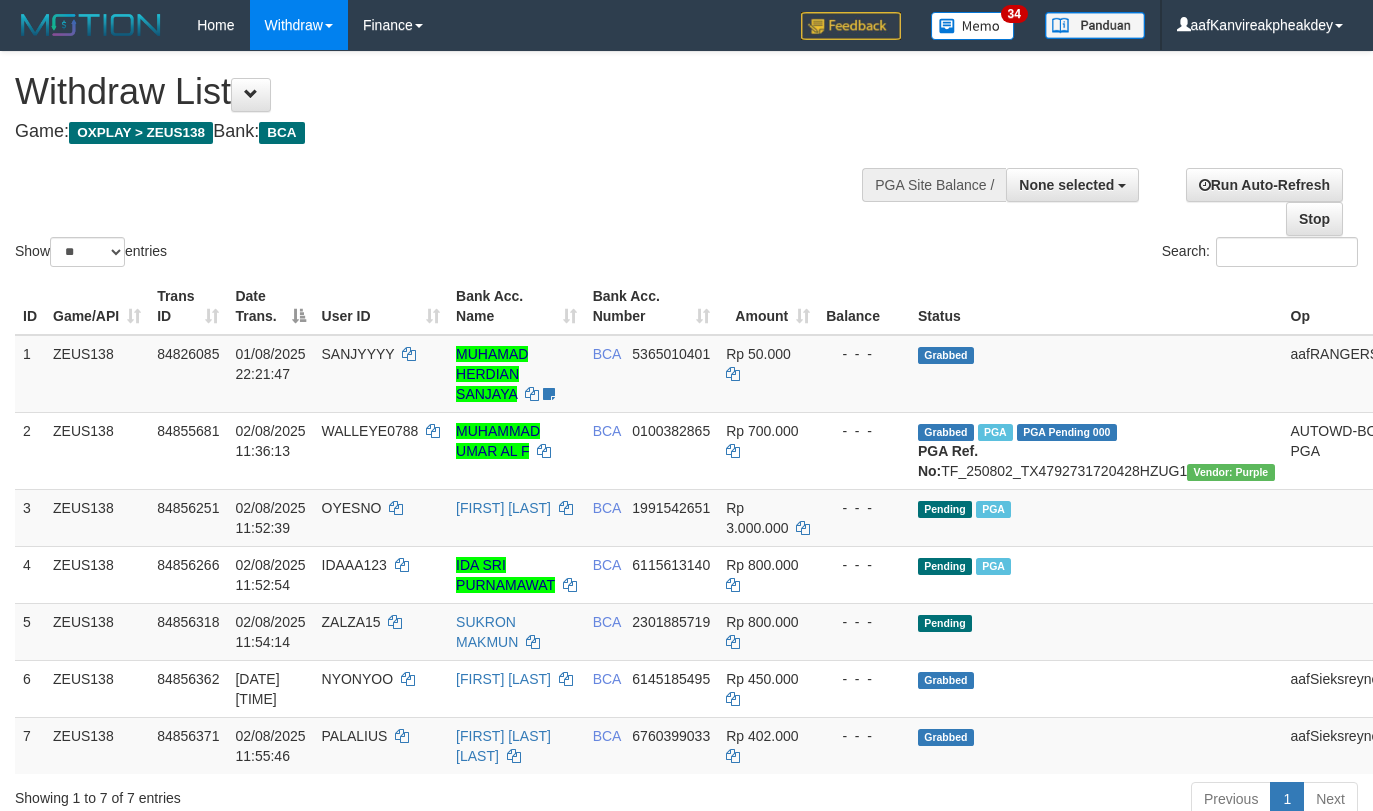 select 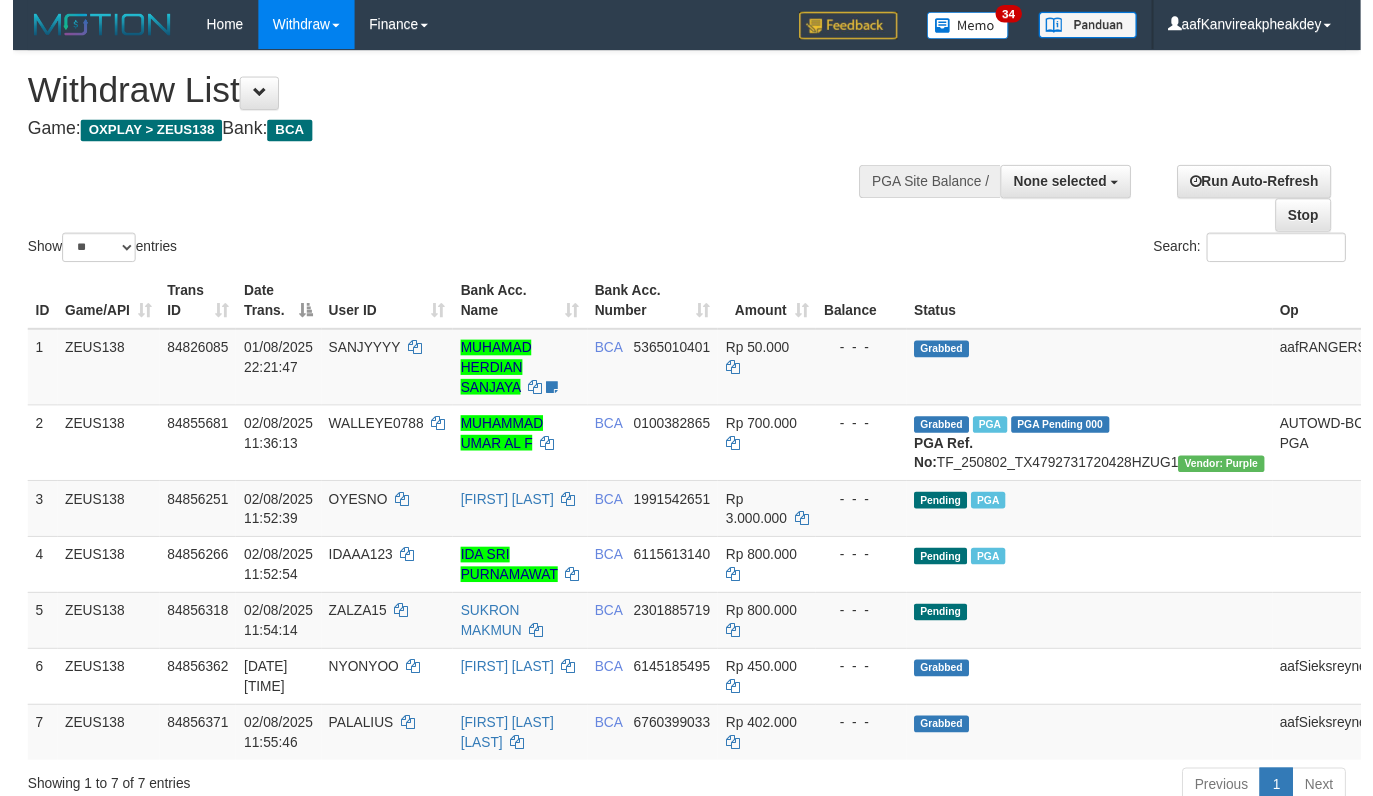 scroll, scrollTop: 200, scrollLeft: 0, axis: vertical 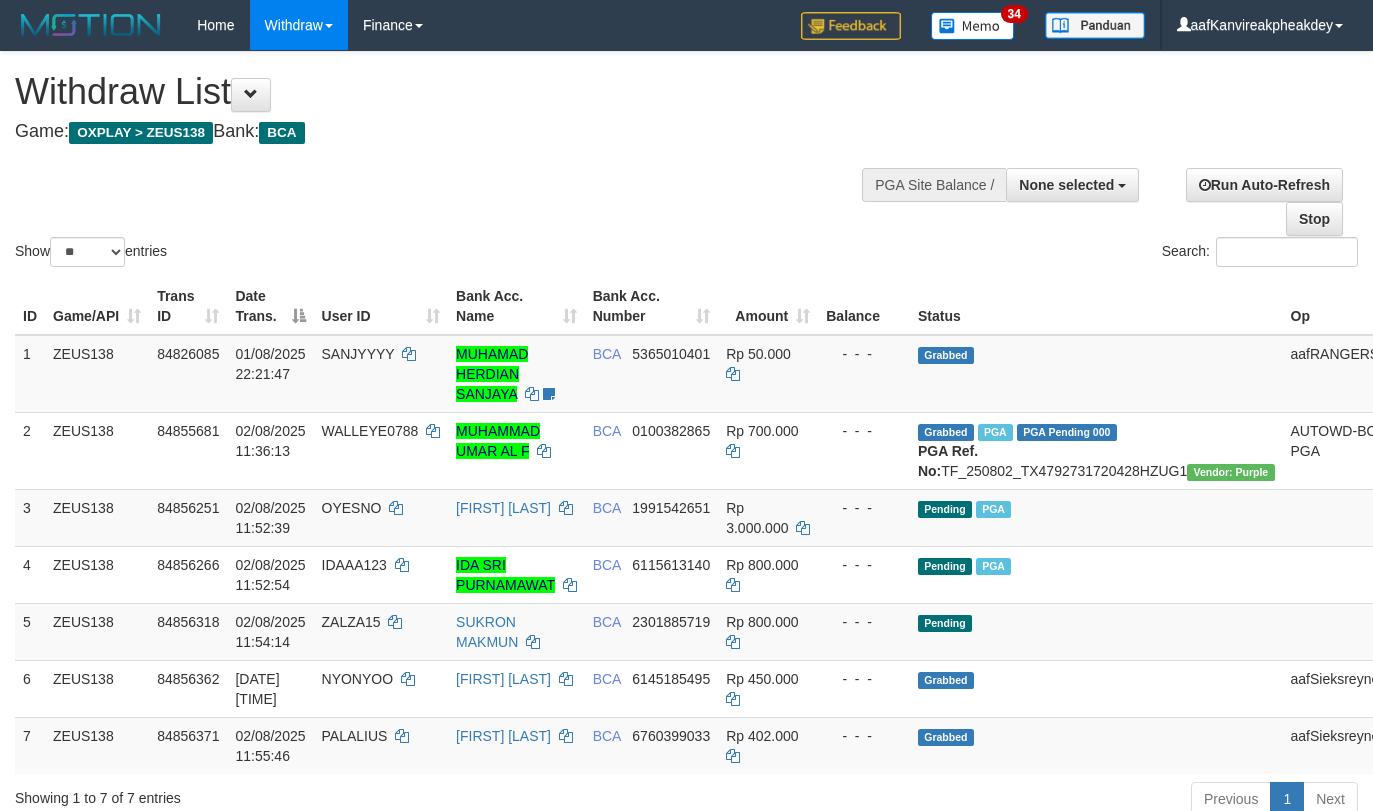 select 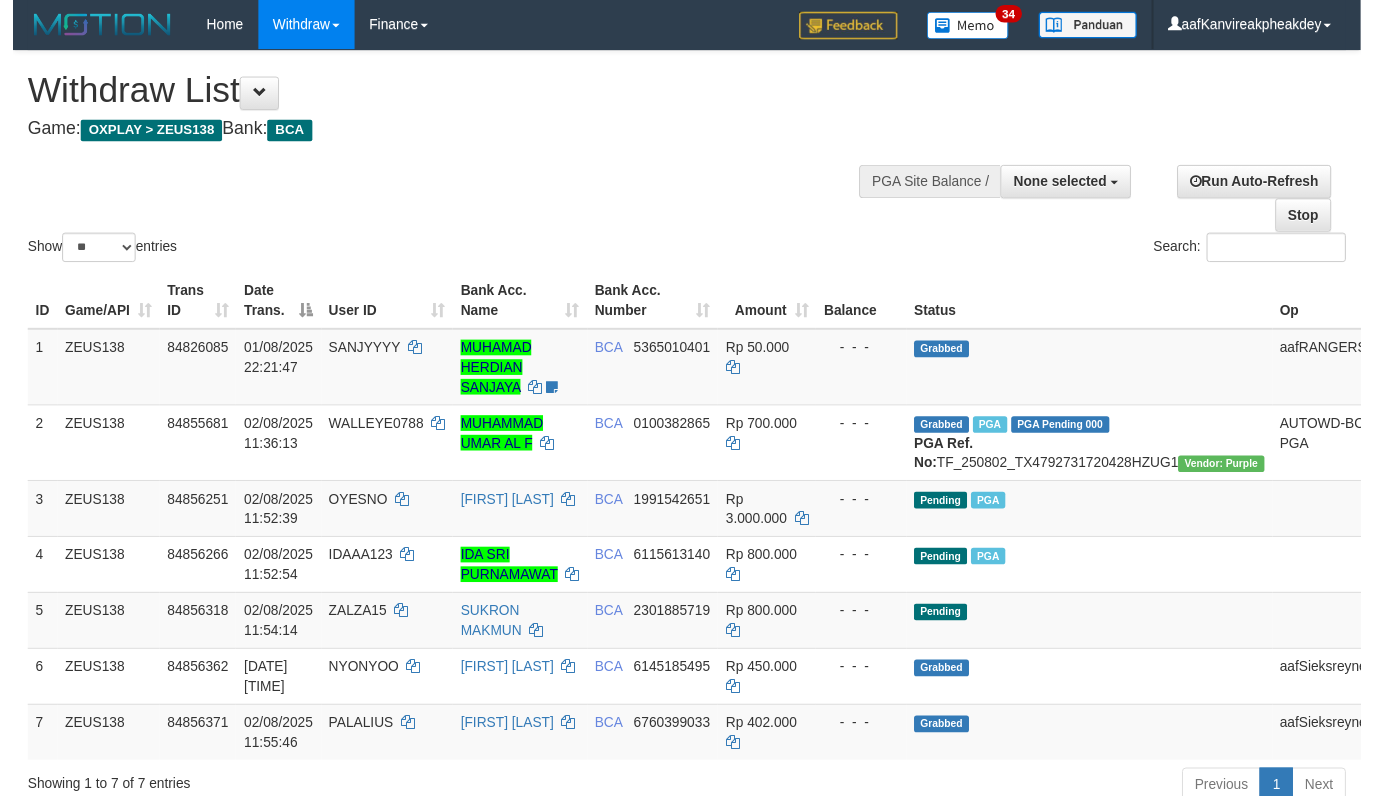 scroll, scrollTop: 200, scrollLeft: 0, axis: vertical 